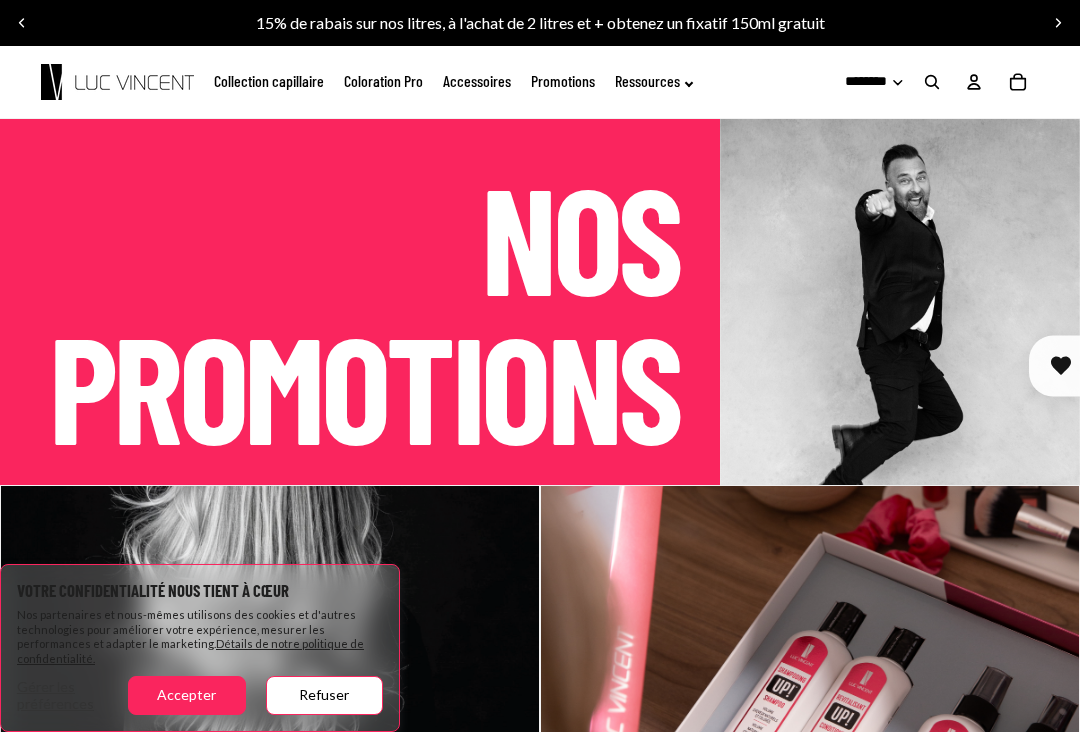 scroll, scrollTop: 175, scrollLeft: 0, axis: vertical 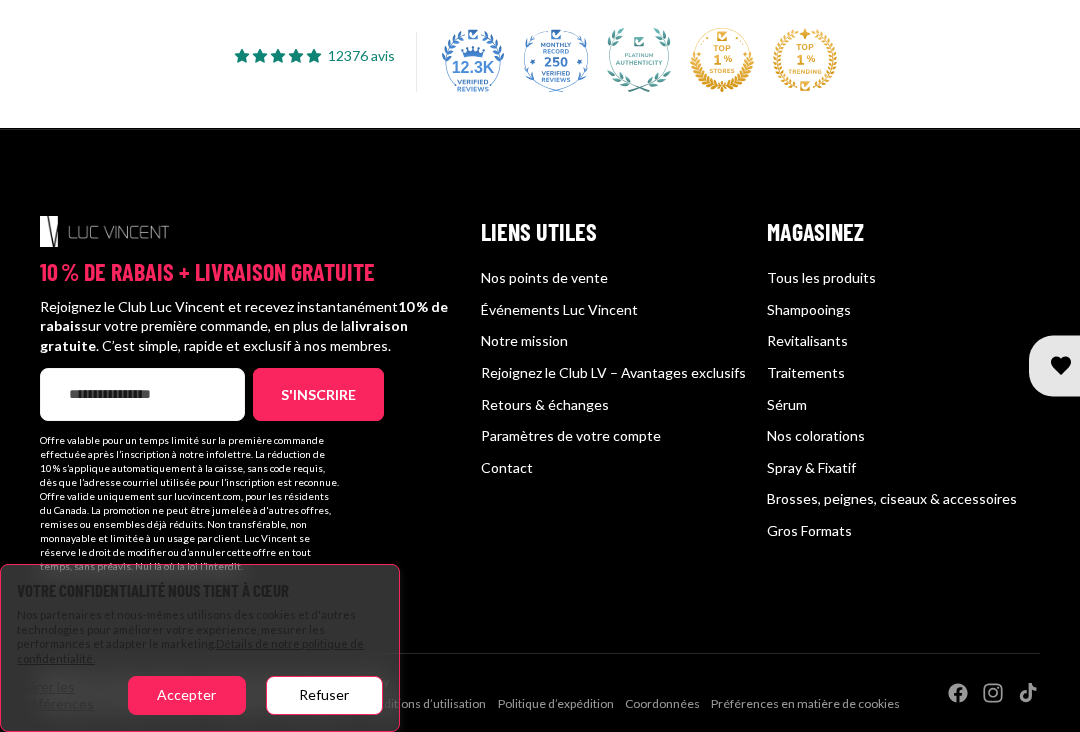 click on "Refuser" at bounding box center (324, 695) 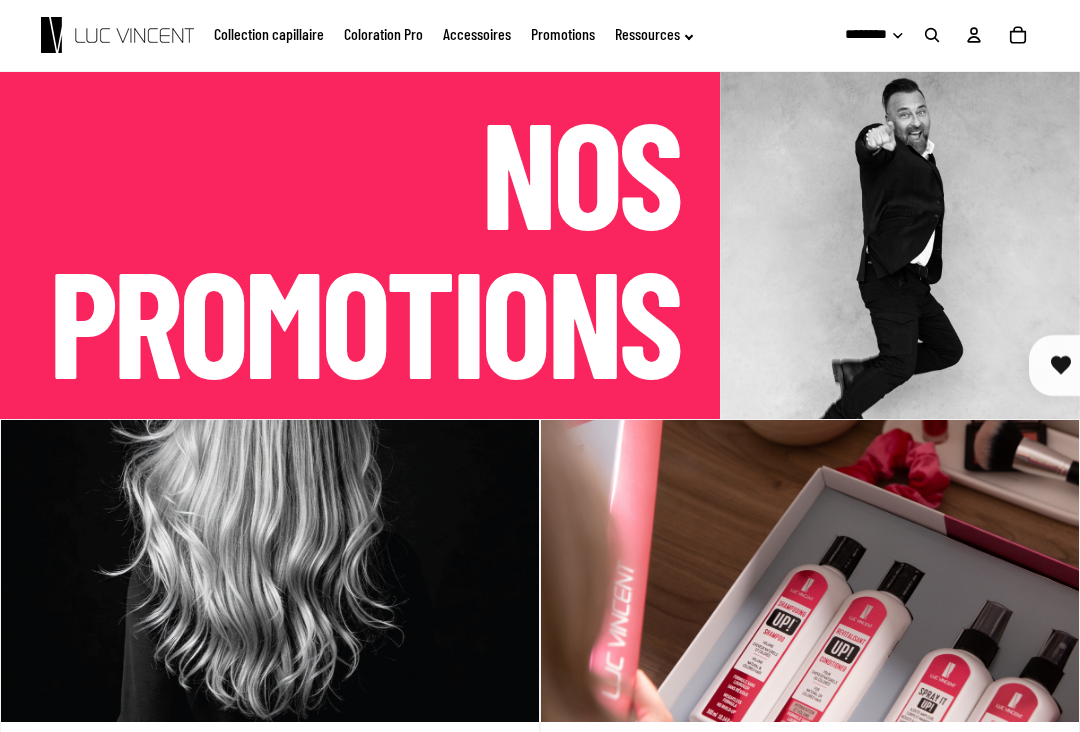scroll, scrollTop: 0, scrollLeft: 0, axis: both 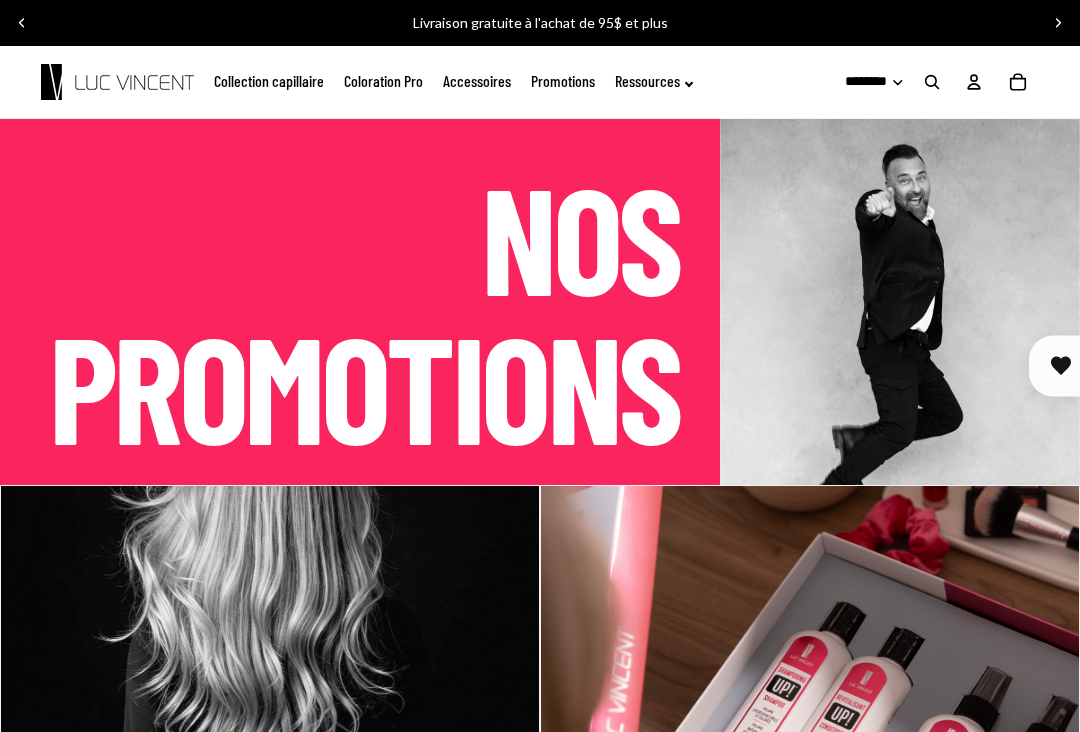 click on "Coloration Pro" 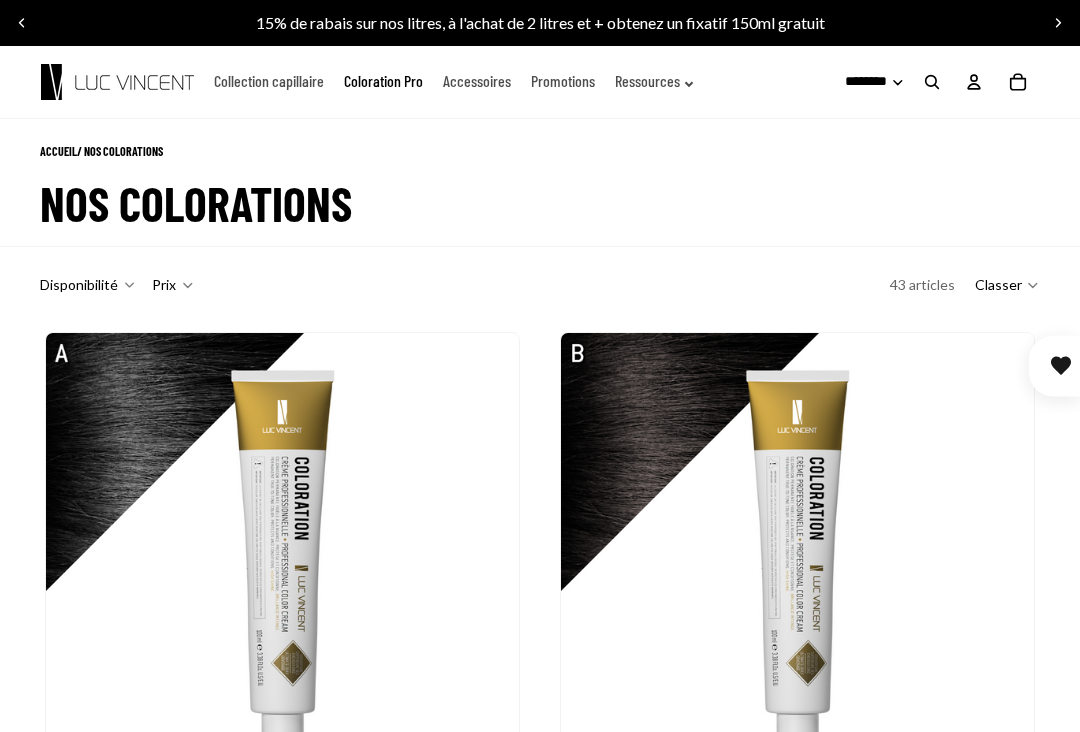 scroll, scrollTop: 0, scrollLeft: 0, axis: both 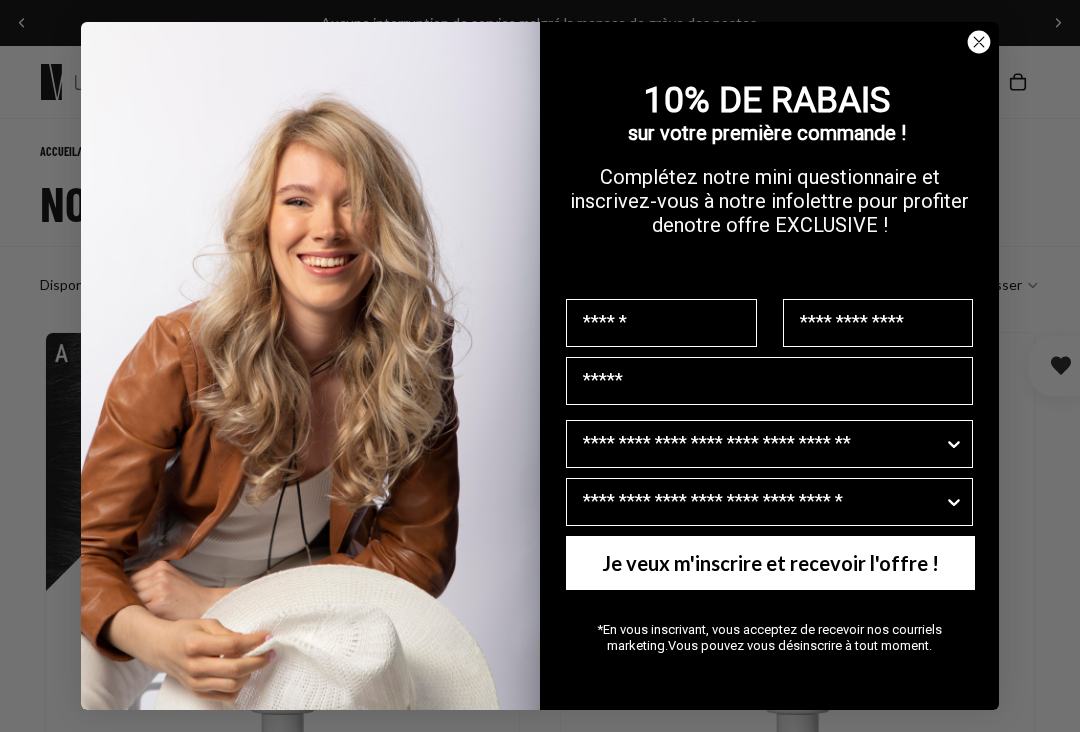 click 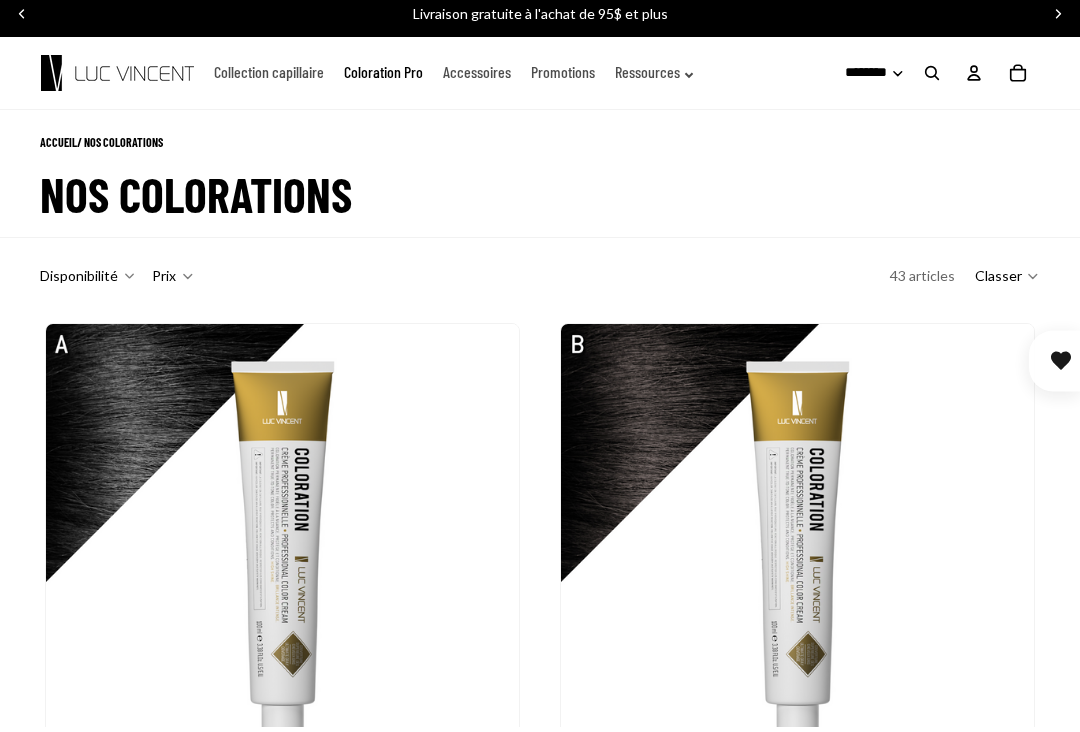 scroll, scrollTop: 0, scrollLeft: 0, axis: both 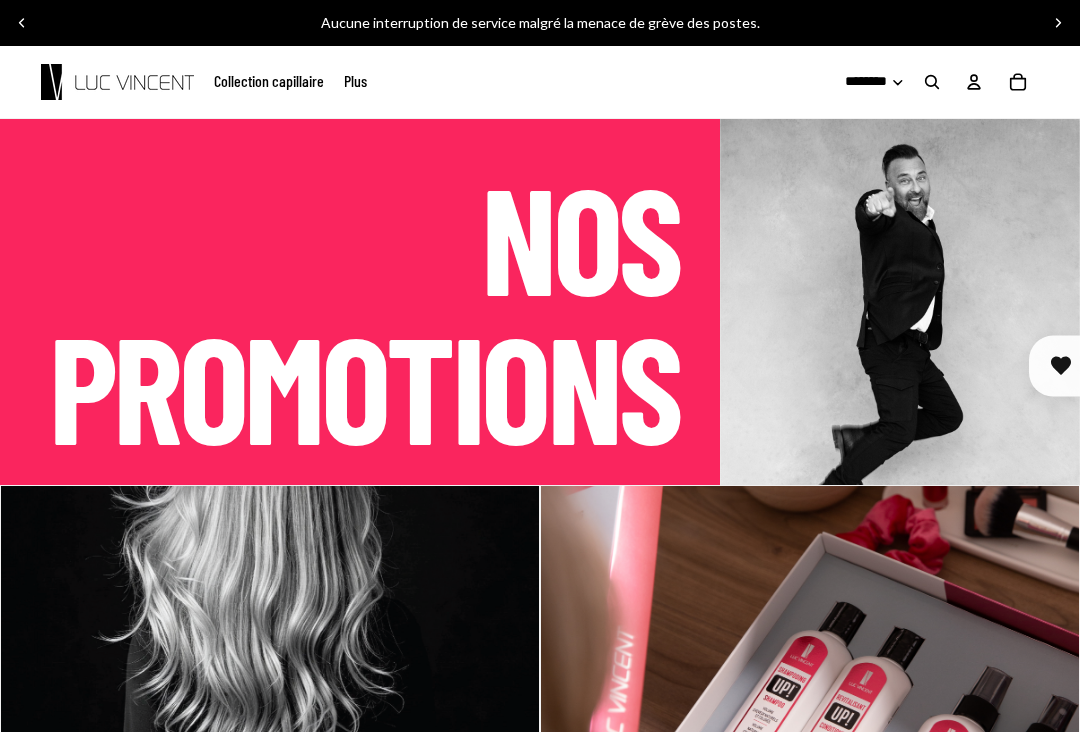 click on "Collection capillaire" 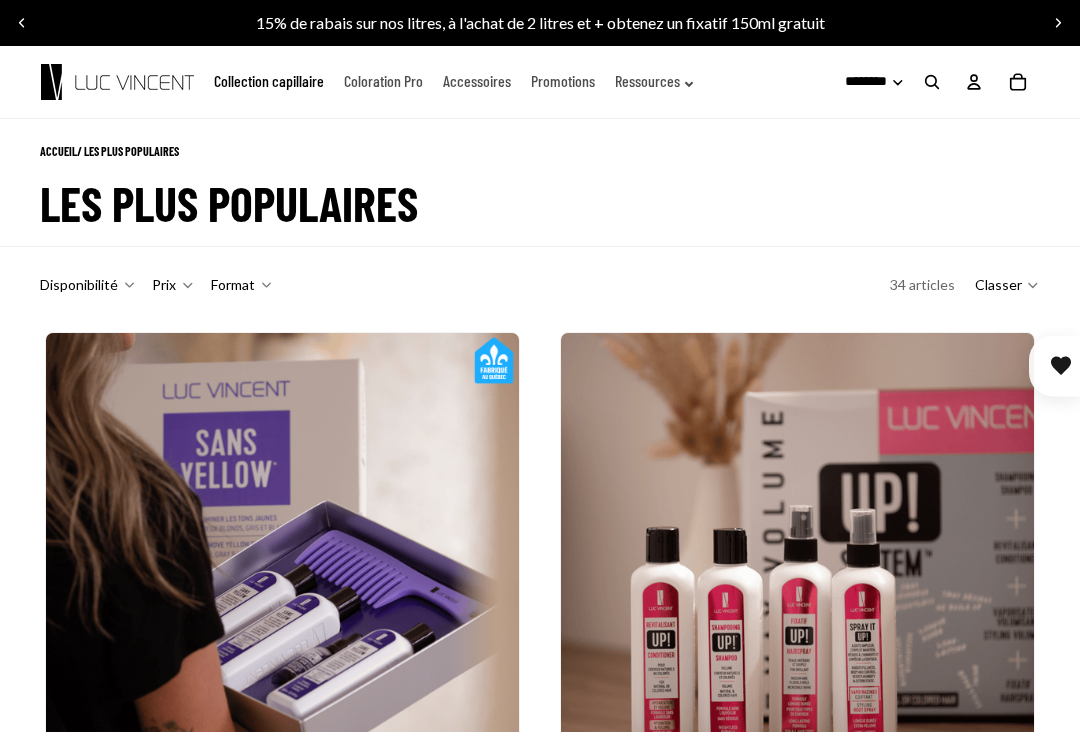 scroll, scrollTop: 0, scrollLeft: 0, axis: both 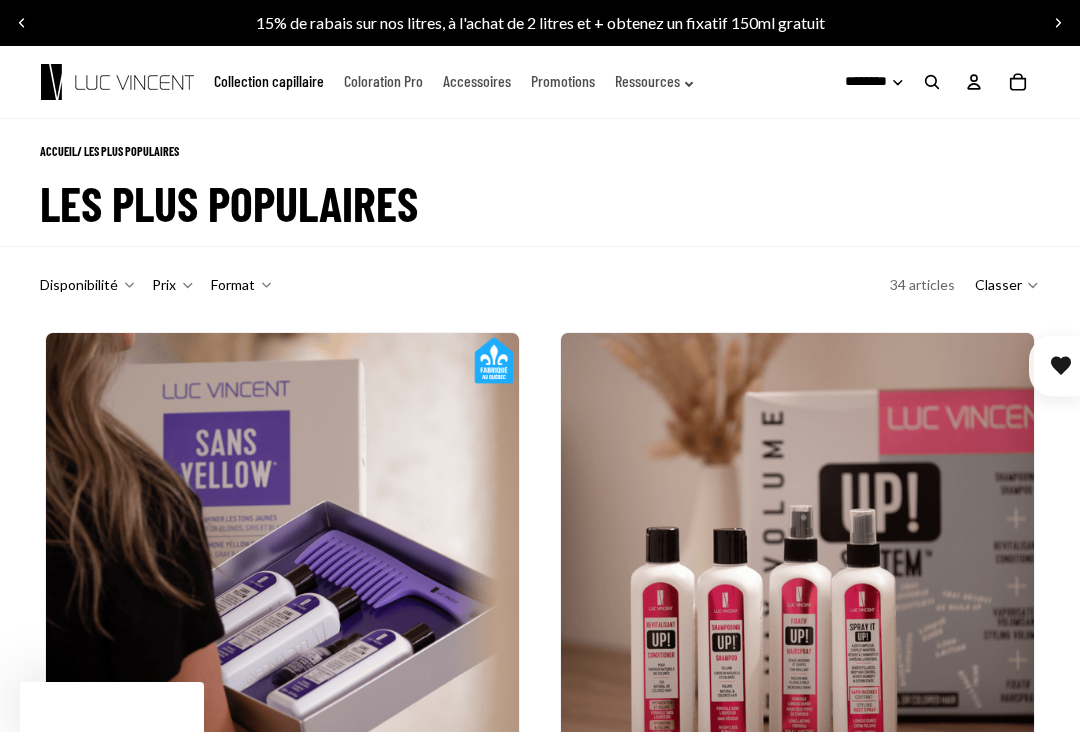 click on "Coloration Pro" 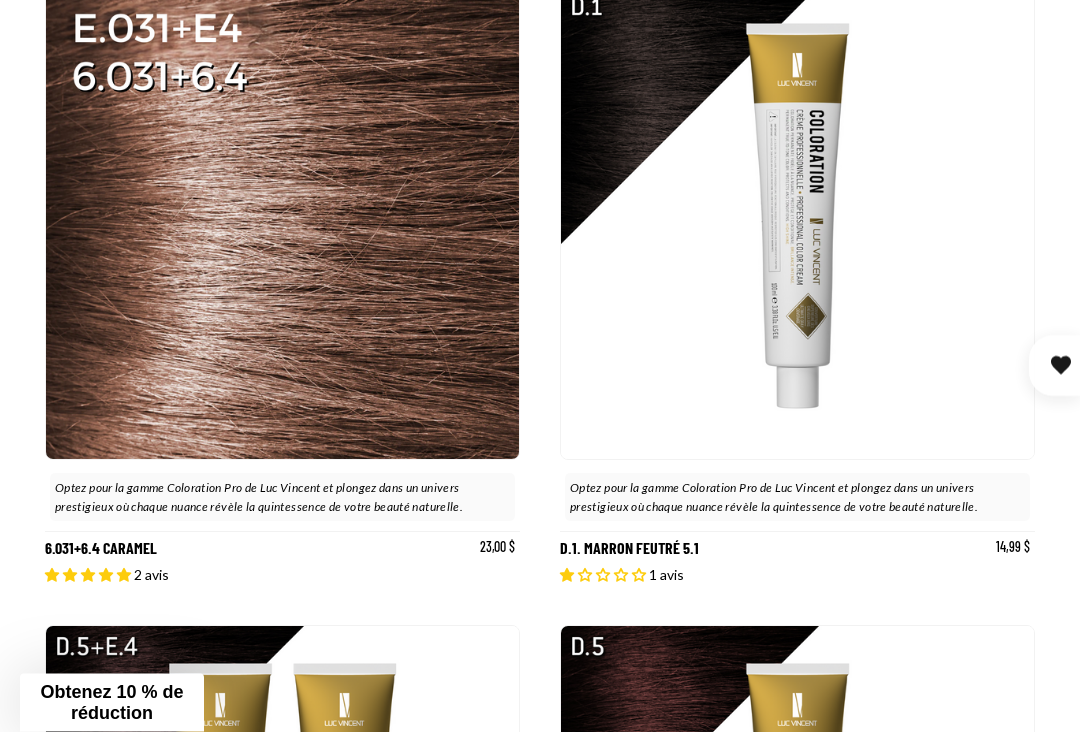 scroll, scrollTop: 2265, scrollLeft: 0, axis: vertical 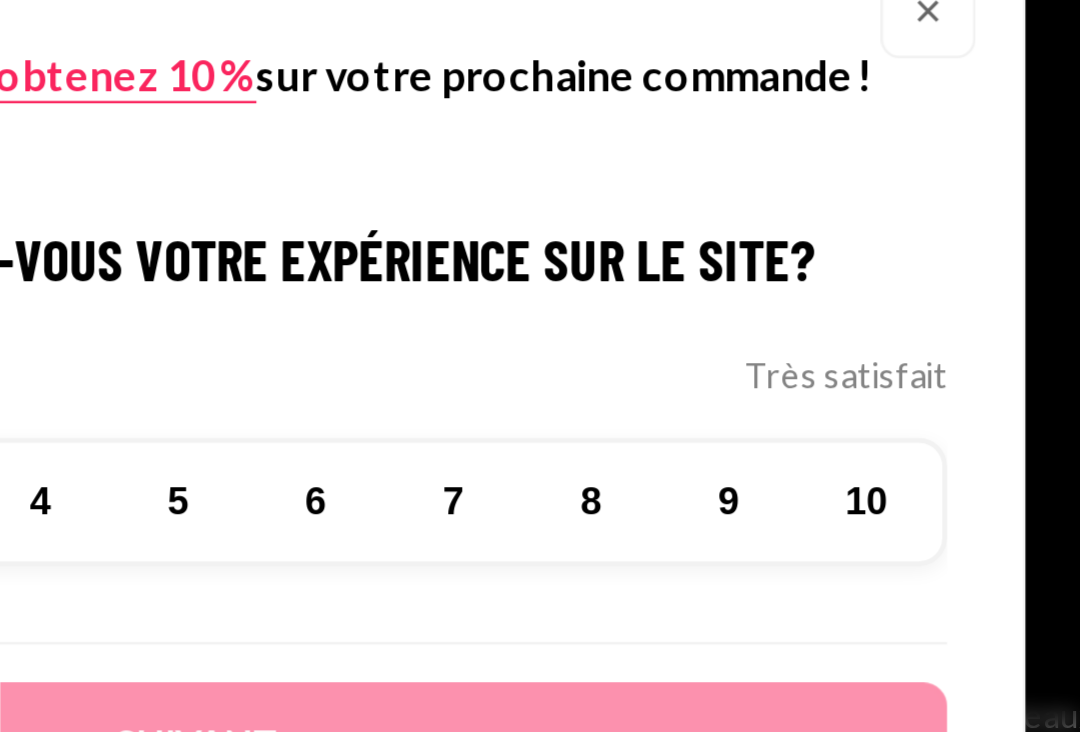 click on "×" at bounding box center (856, 202) 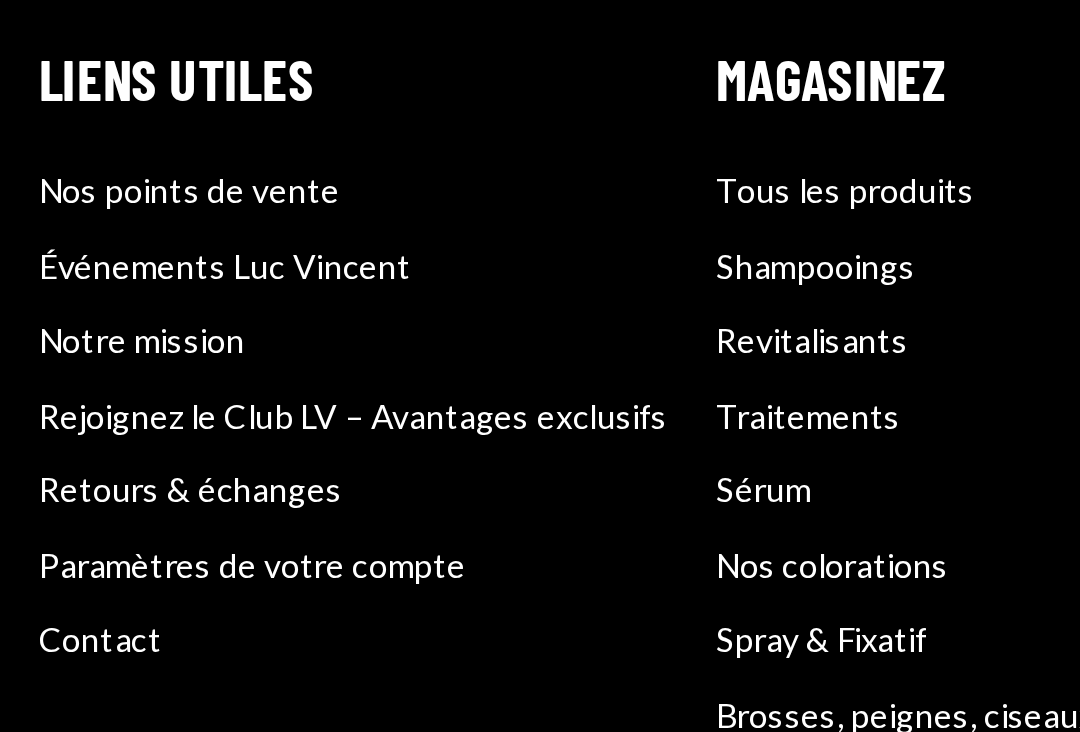 scroll, scrollTop: 0, scrollLeft: 0, axis: both 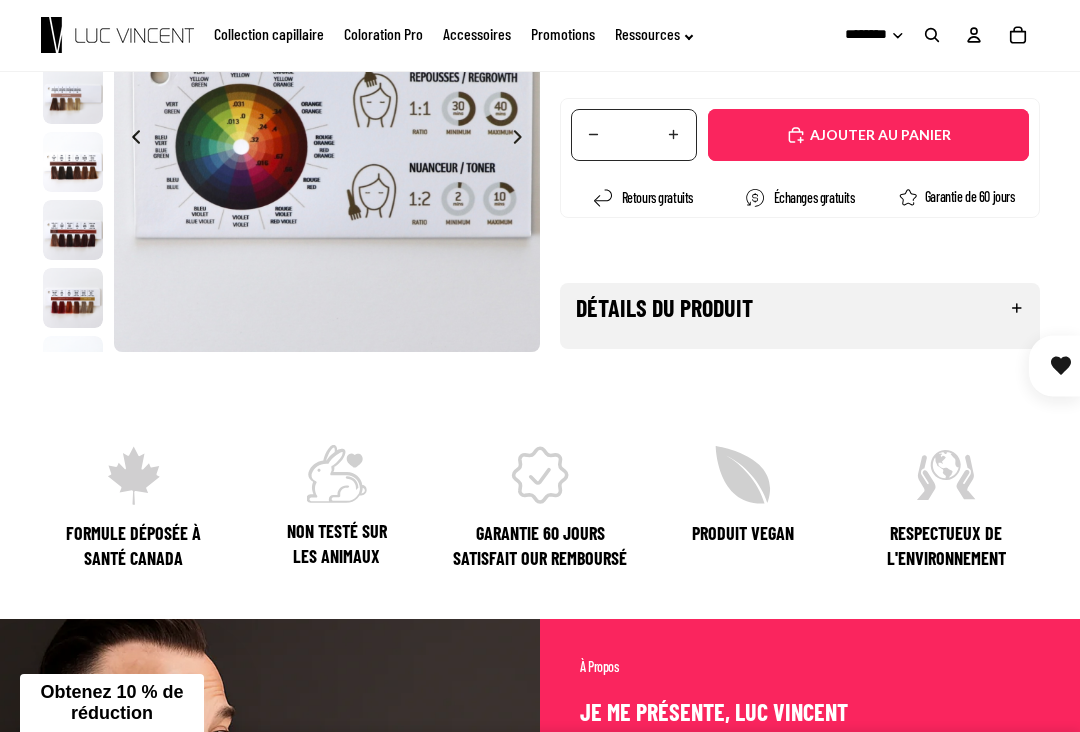 click 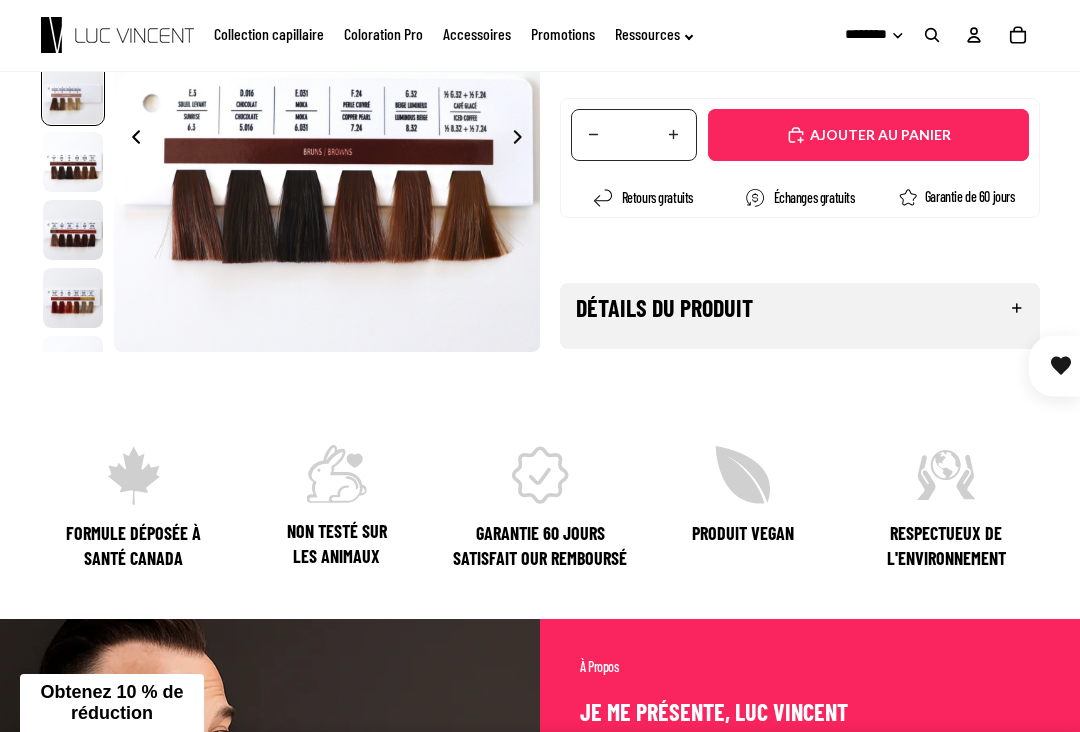 scroll, scrollTop: 0, scrollLeft: 1472, axis: horizontal 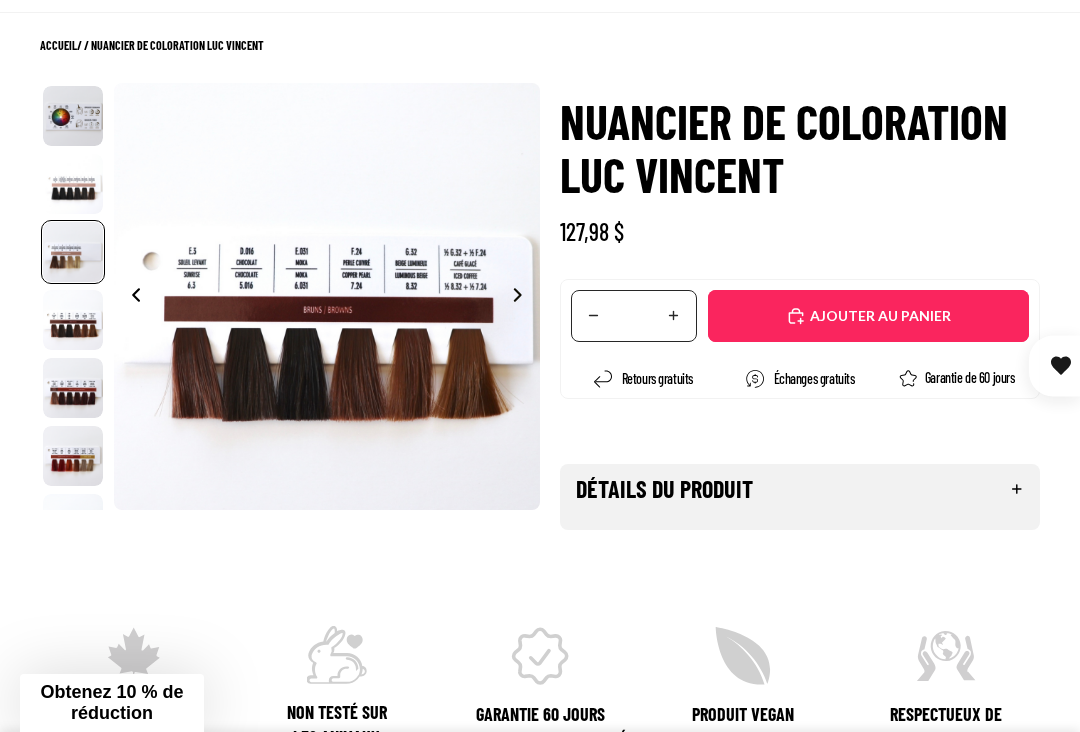 click at bounding box center (523, 297) 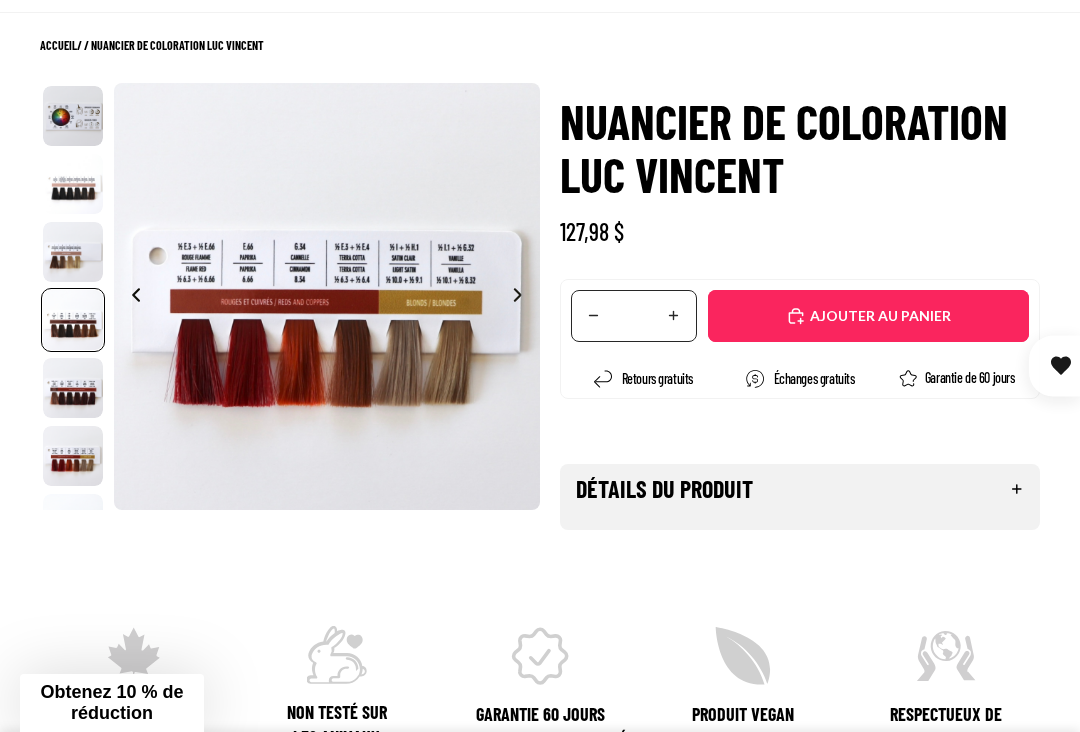 scroll, scrollTop: 0, scrollLeft: 2093, axis: horizontal 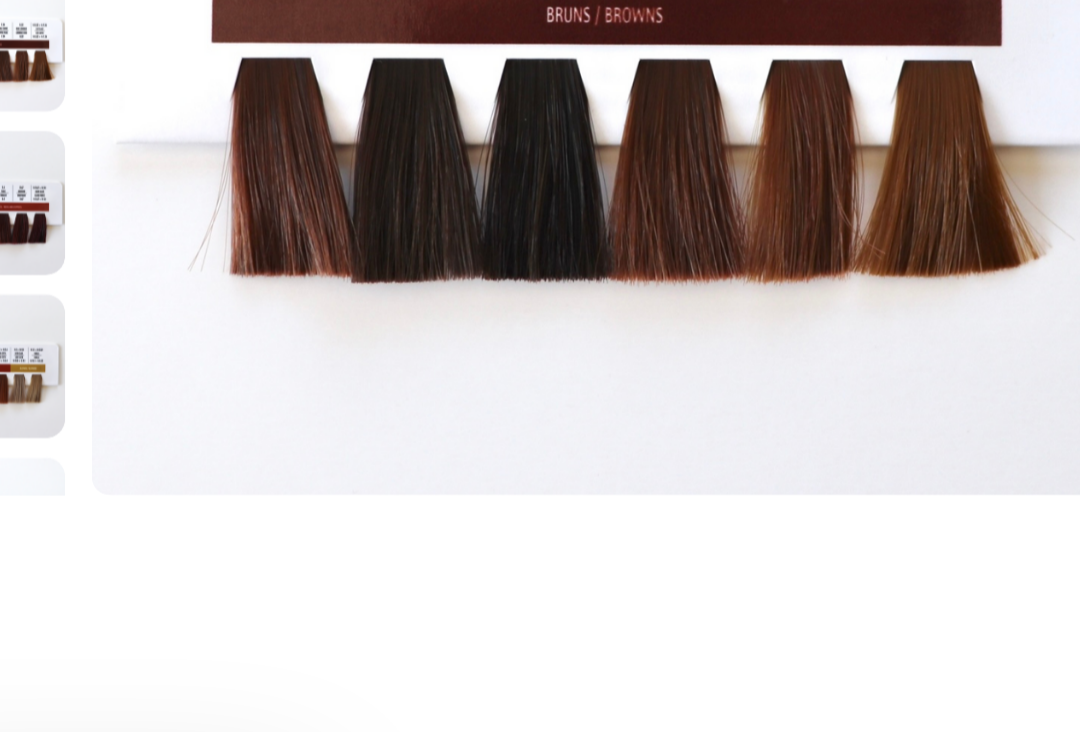 click at bounding box center (523, 333) 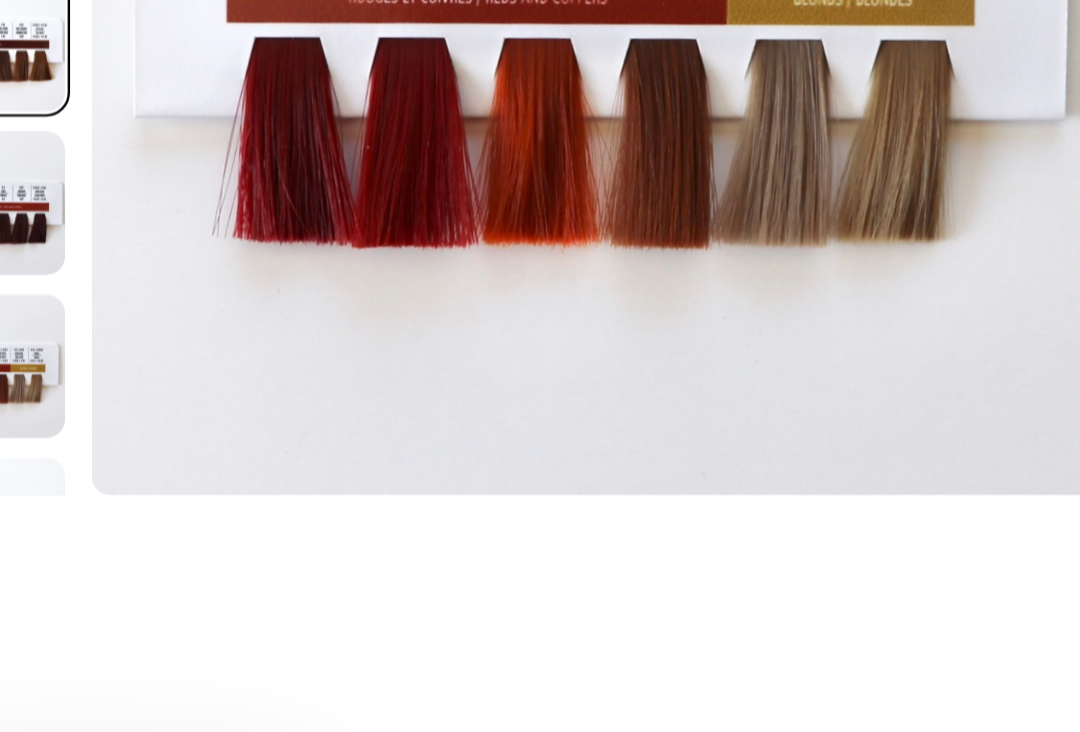 scroll, scrollTop: 0, scrollLeft: 2093, axis: horizontal 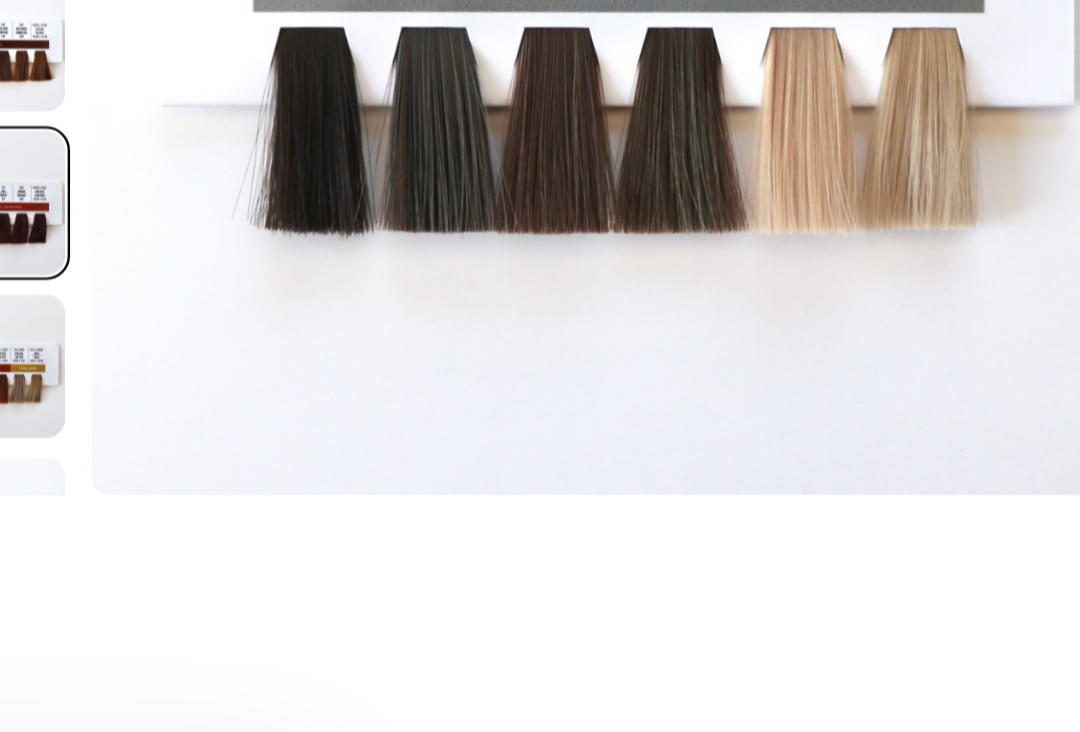 click at bounding box center [130, 333] 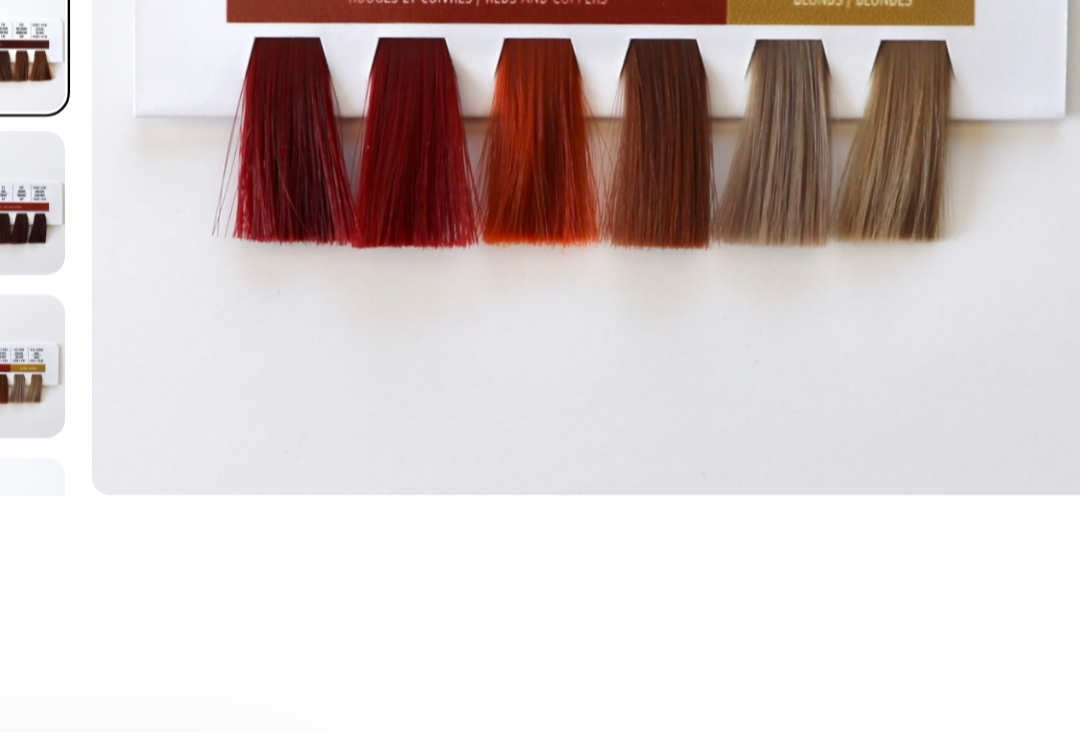 click at bounding box center [130, 333] 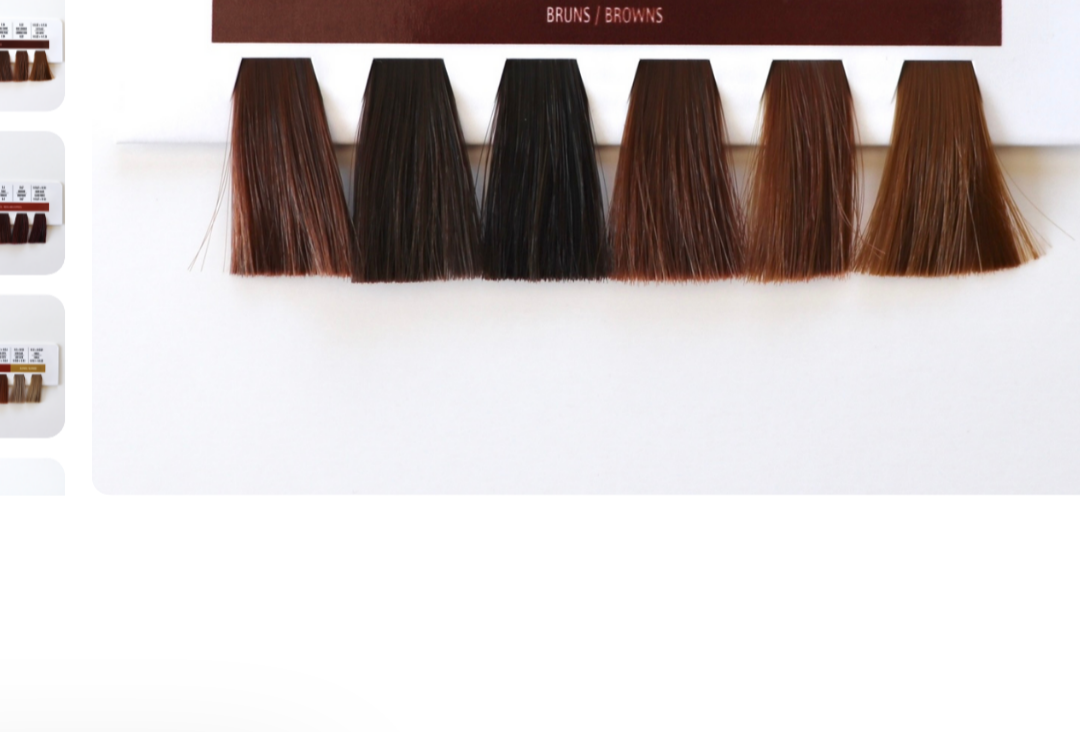 click at bounding box center (130, 333) 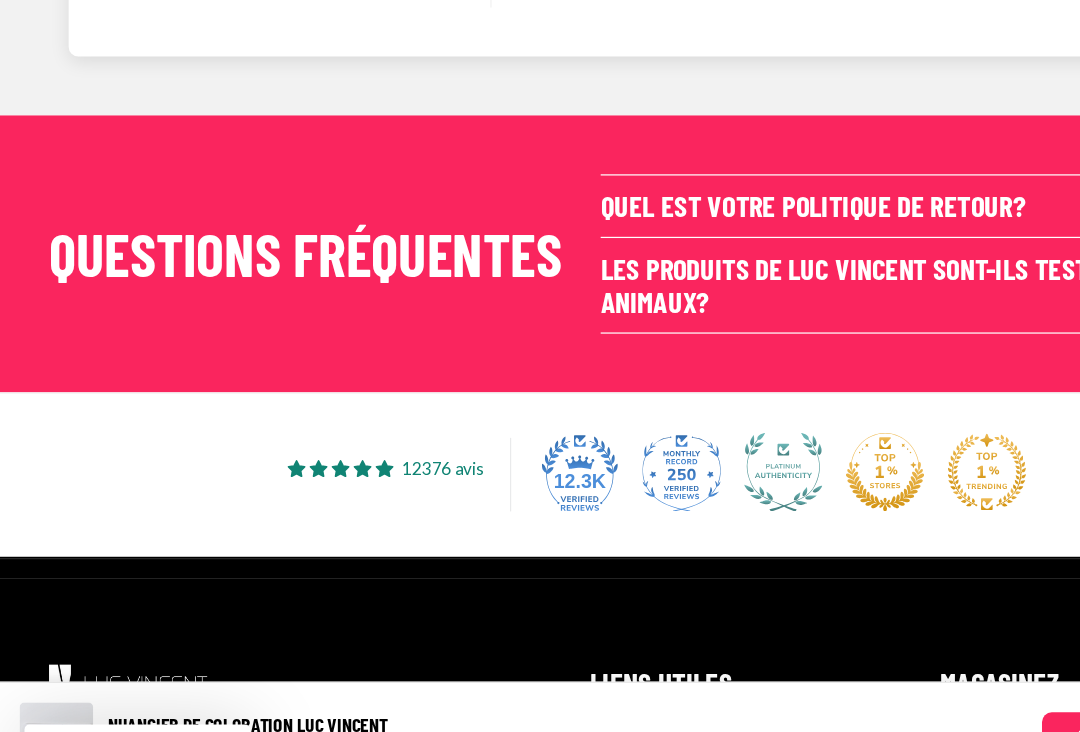 scroll, scrollTop: 1317, scrollLeft: 0, axis: vertical 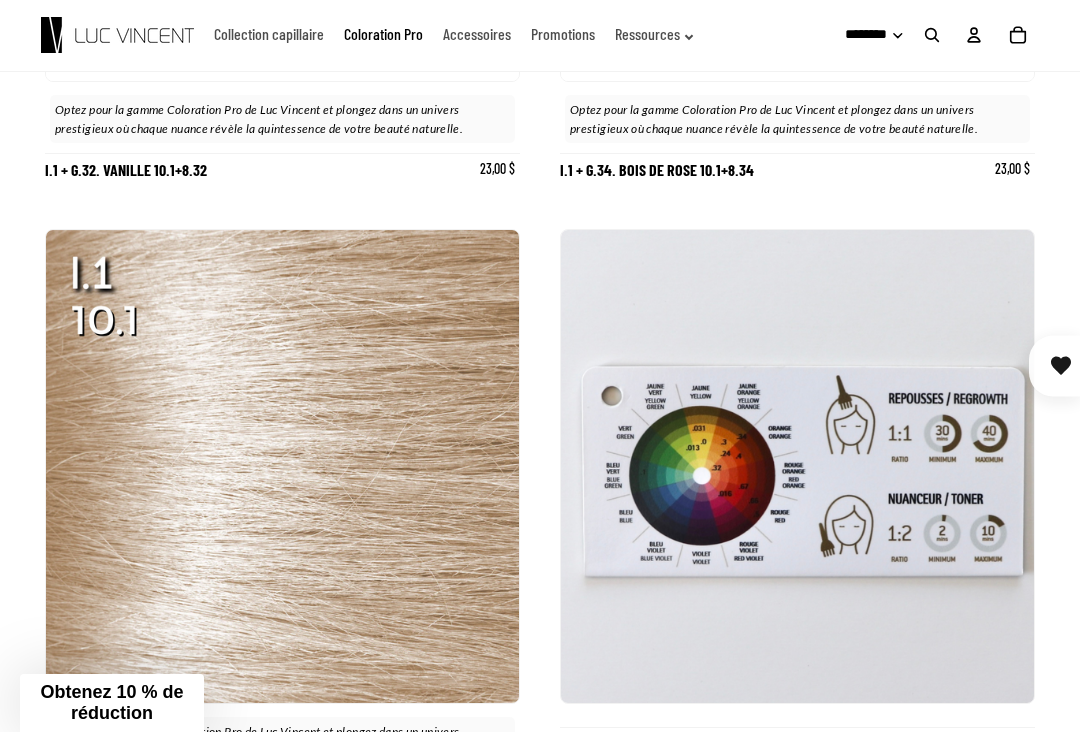 click on "Coloration Pro" 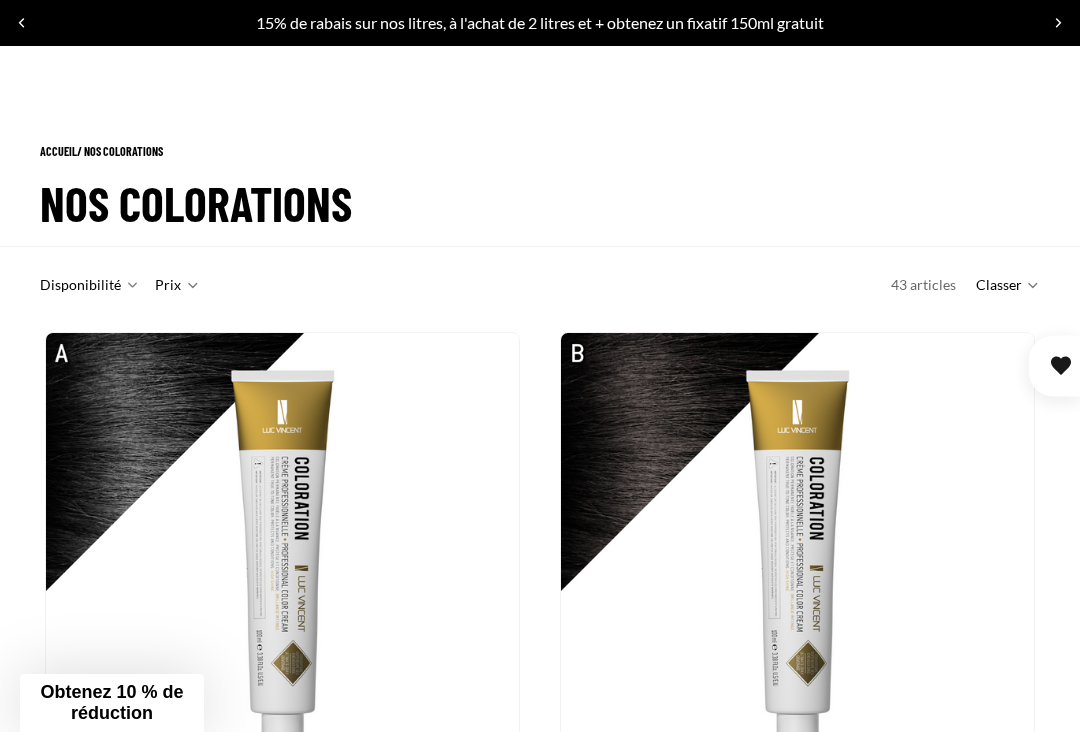 scroll, scrollTop: 536, scrollLeft: 0, axis: vertical 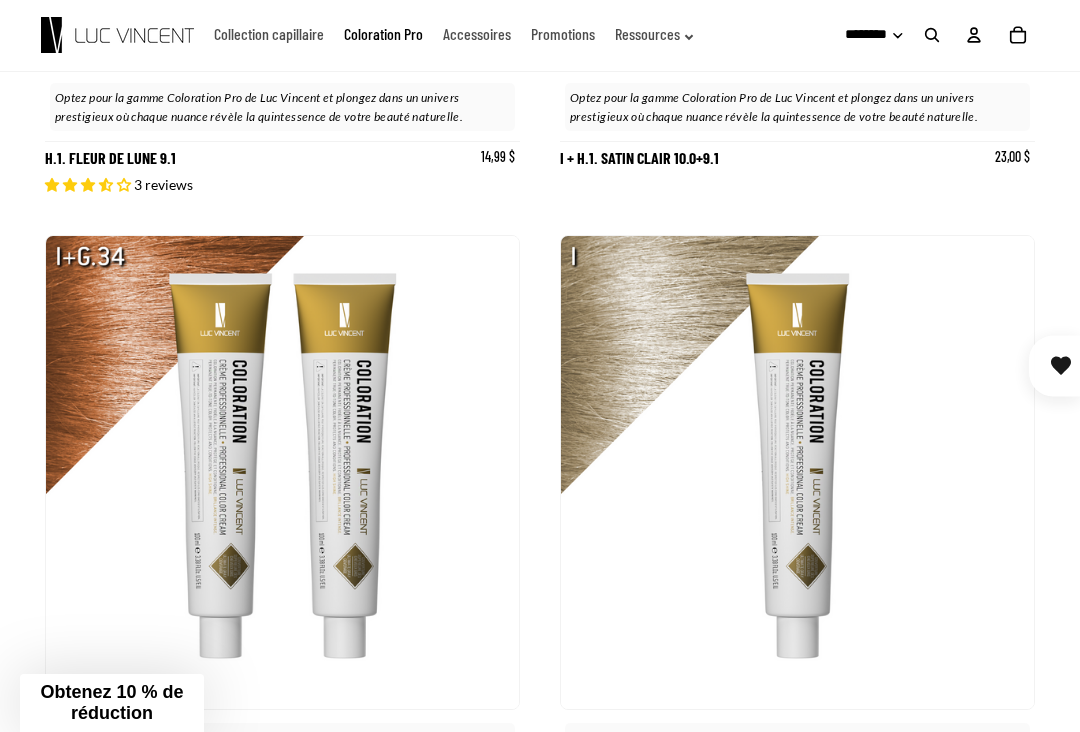 click at bounding box center [1004, -789] 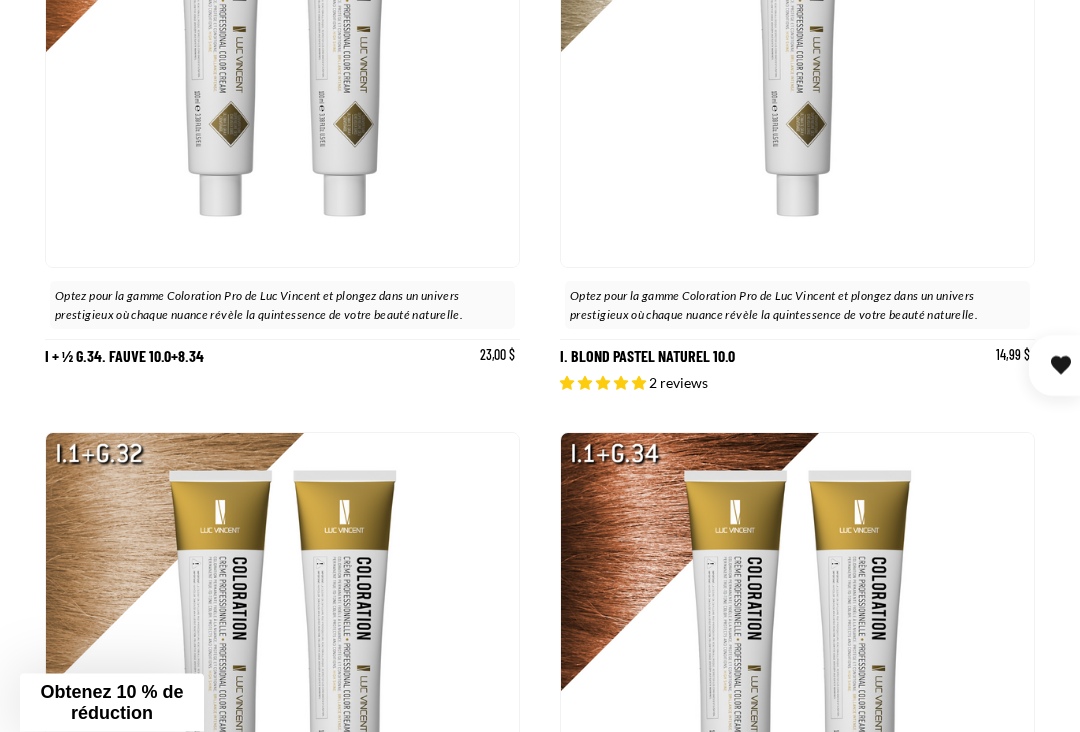 scroll, scrollTop: 11961, scrollLeft: 0, axis: vertical 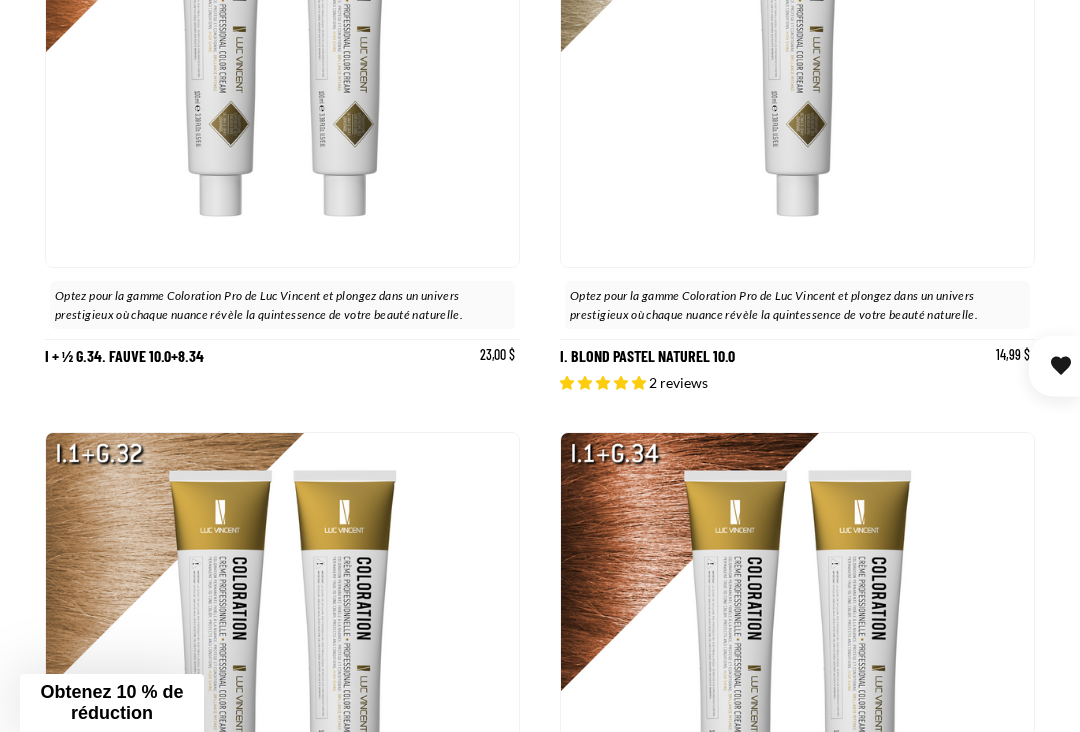 click at bounding box center [1004, -609] 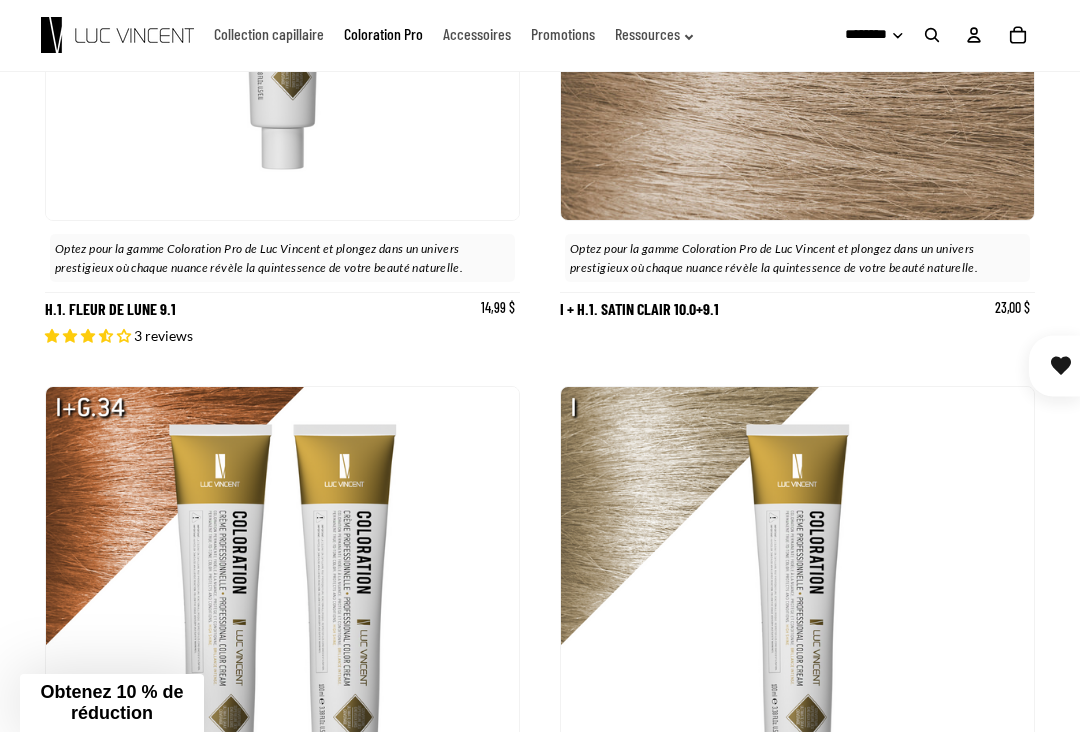 scroll, scrollTop: 11367, scrollLeft: 0, axis: vertical 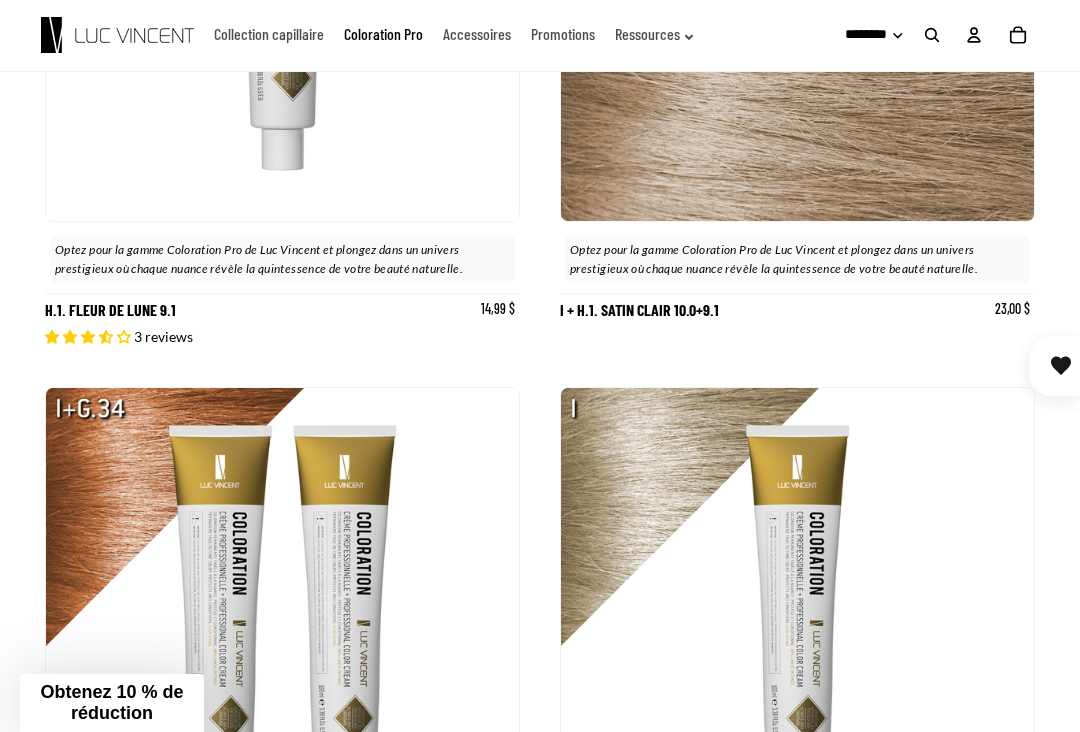 click at bounding box center [1004, -637] 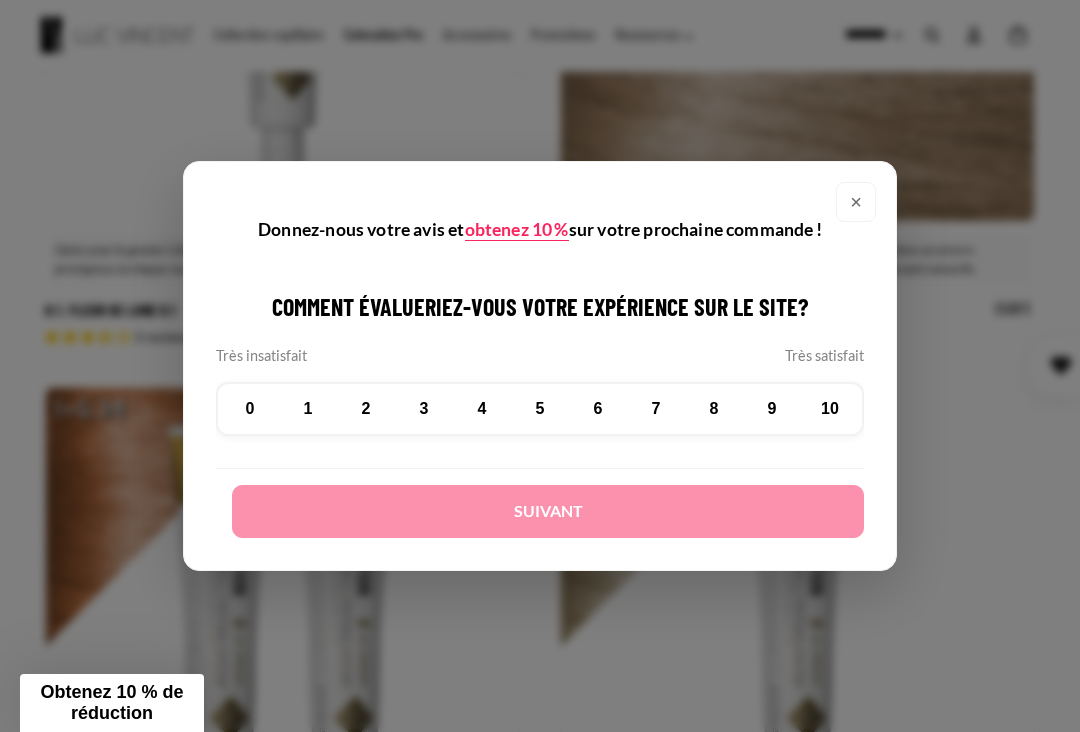 click on "×
Donnez-nous votre avis et  obtenez 10 %  sur votre prochaine commande !
Comment évalueriez-vous votre expérience sur le site?
Très insatisfait
Très satisfait
0
1
2
3
4
5
6
7
8" at bounding box center (540, 366) 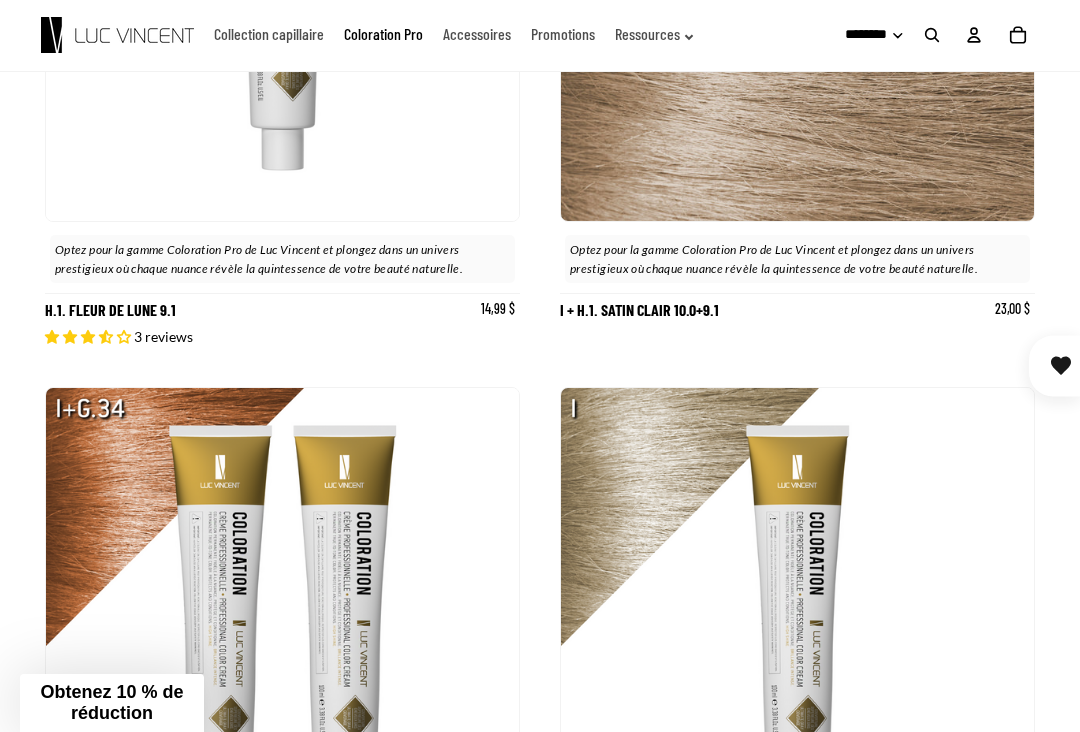 scroll, scrollTop: 0, scrollLeft: 0, axis: both 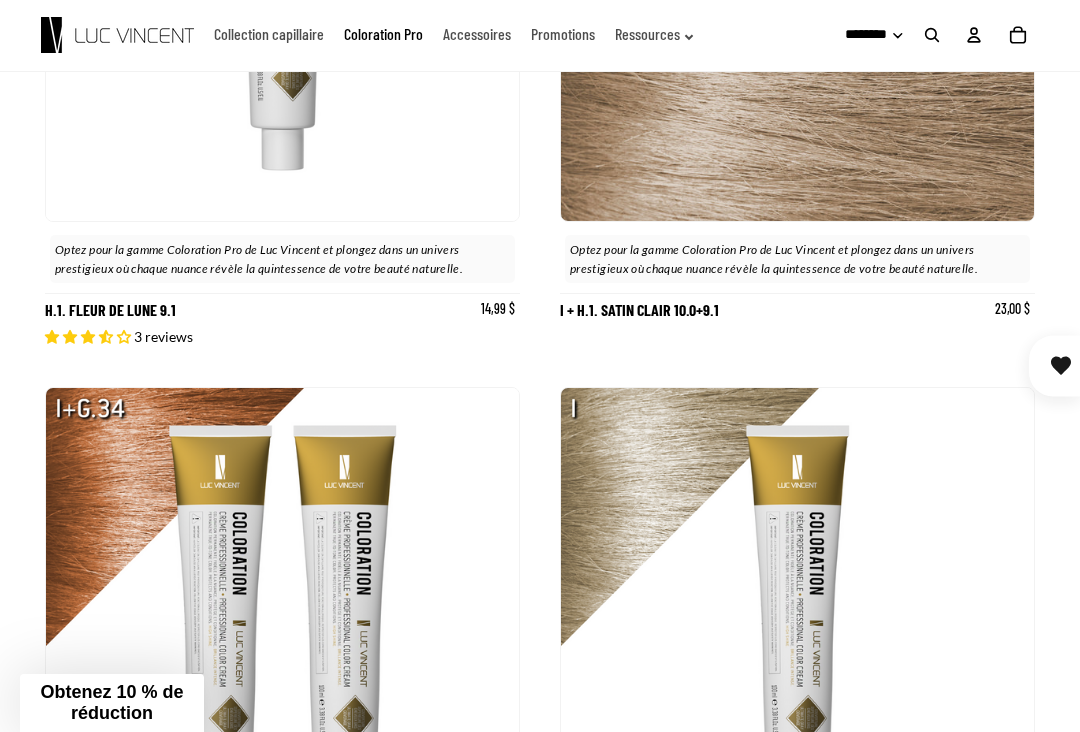 click at bounding box center (1004, -637) 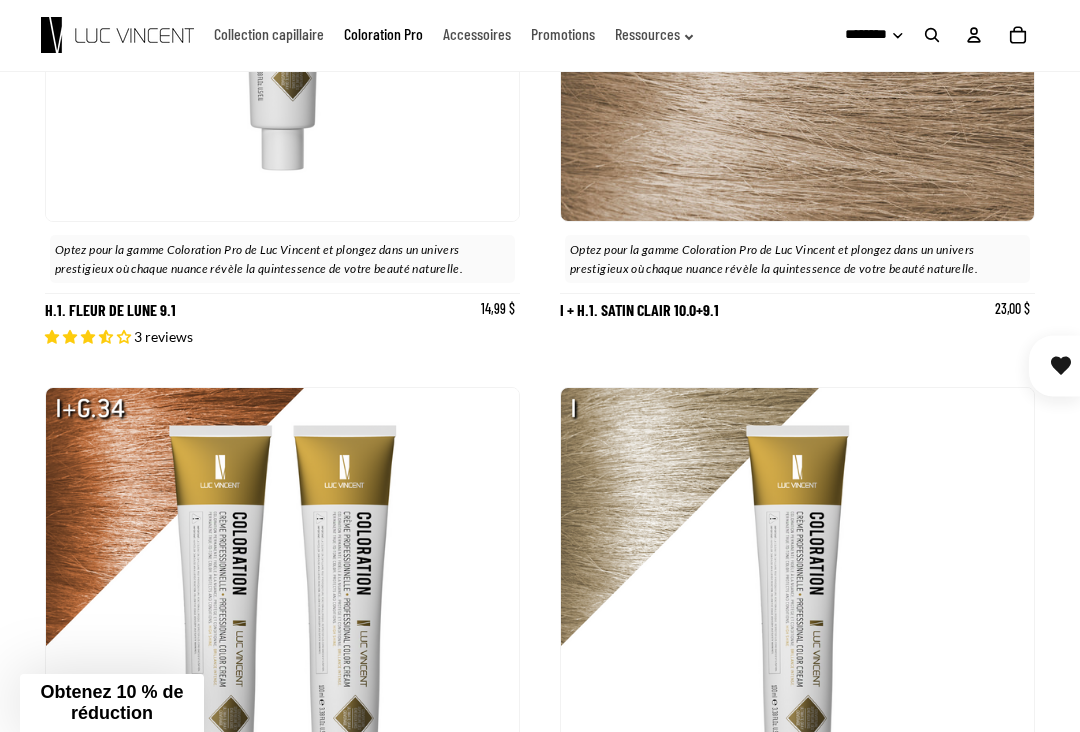 click at bounding box center (1004, -637) 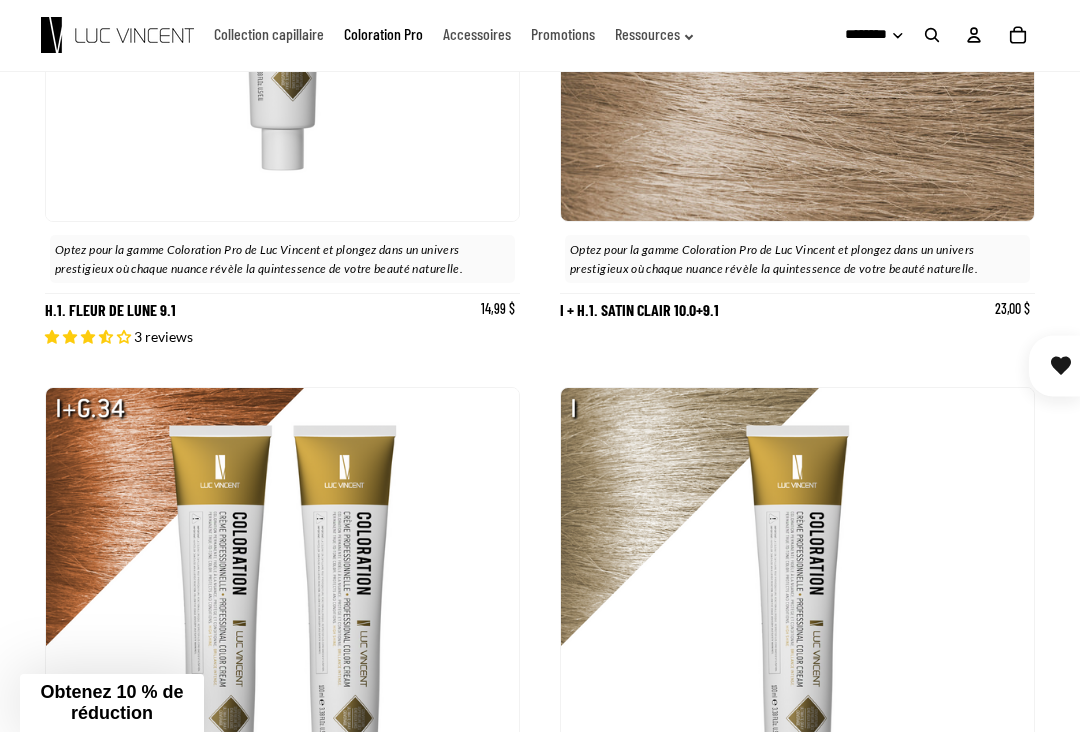 scroll, scrollTop: 0, scrollLeft: 1080, axis: horizontal 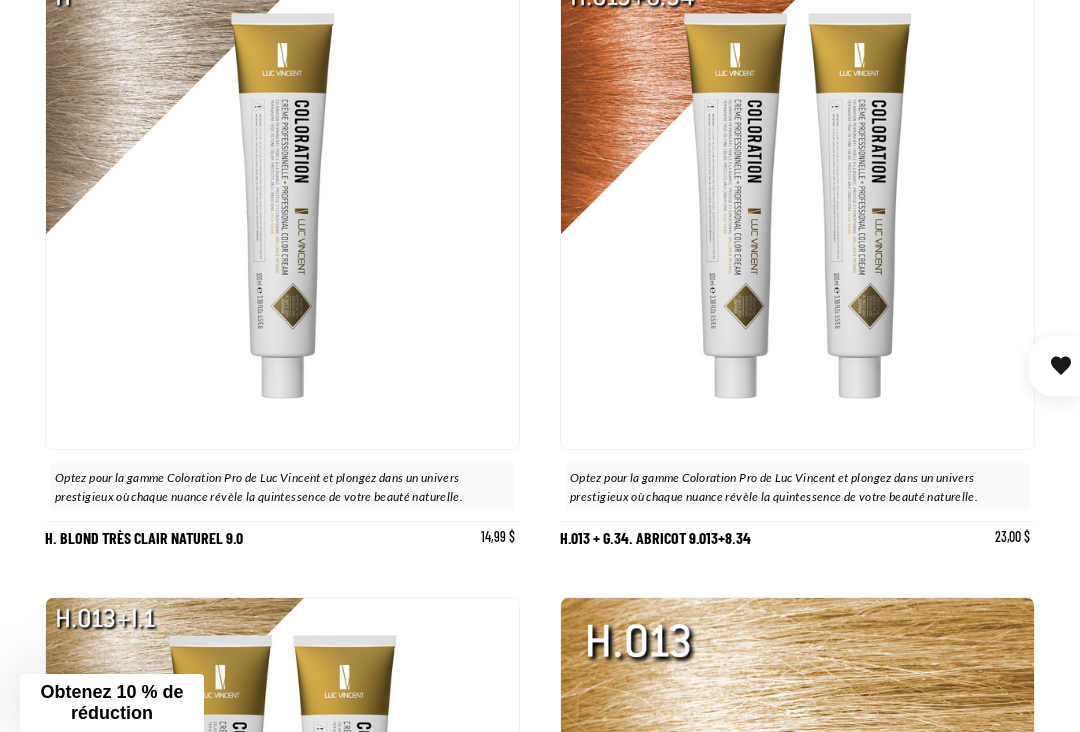 click at bounding box center (1004, -426) 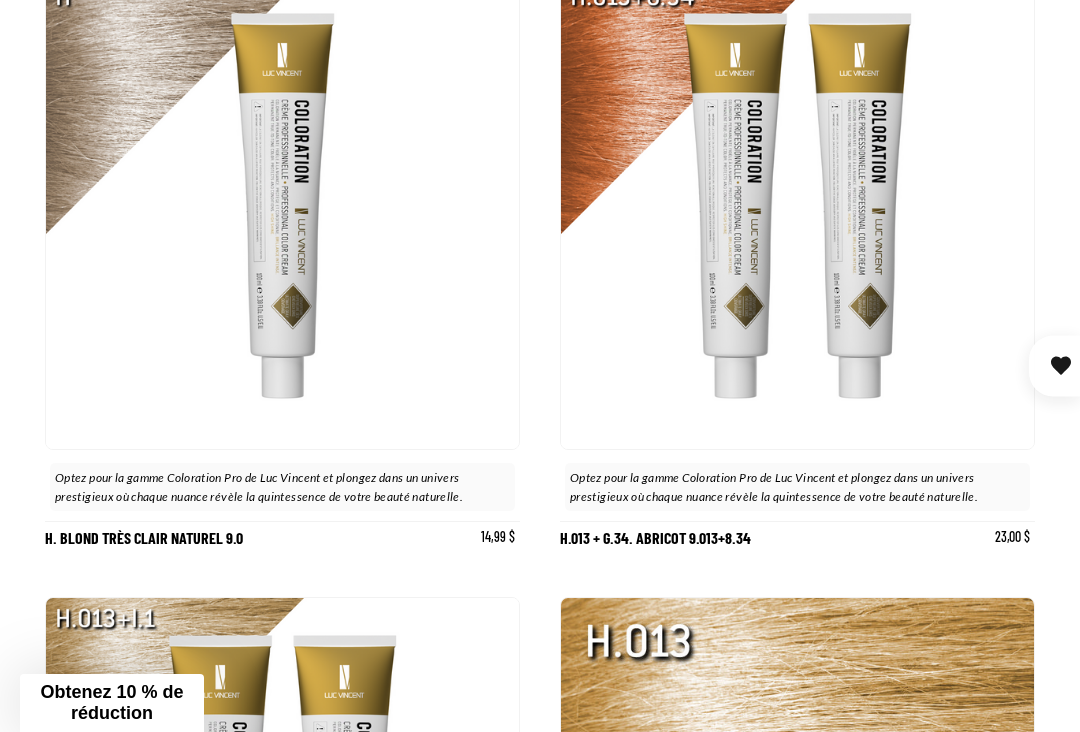click at bounding box center (1004, -426) 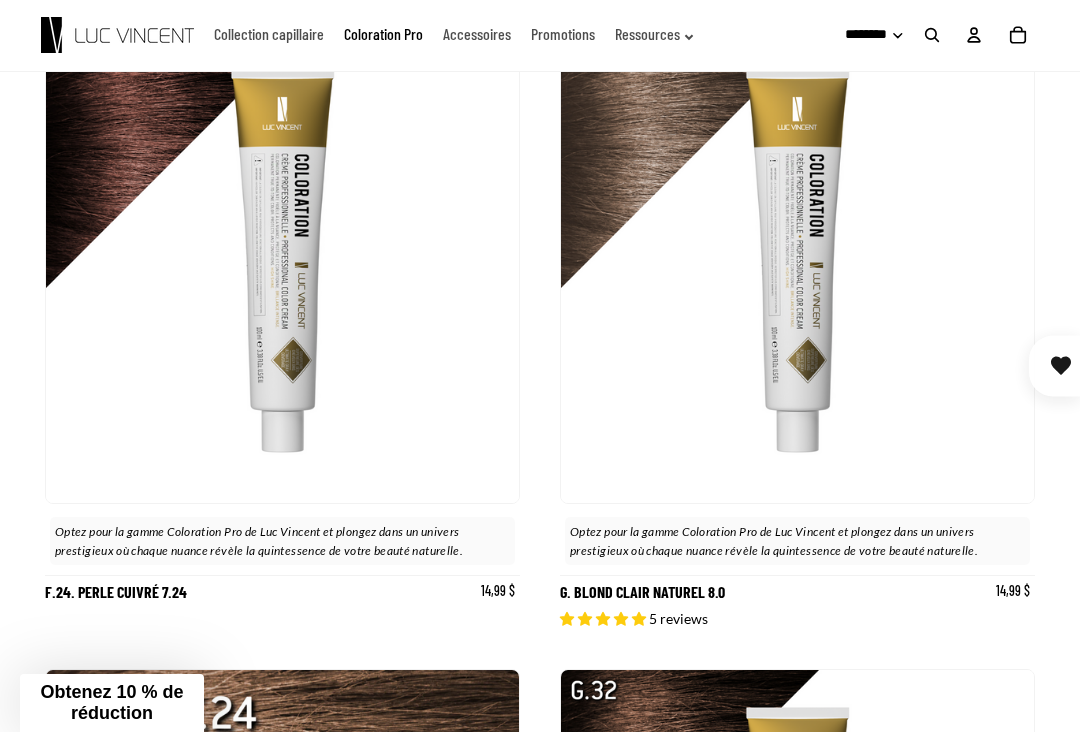 scroll, scrollTop: 7920, scrollLeft: 0, axis: vertical 